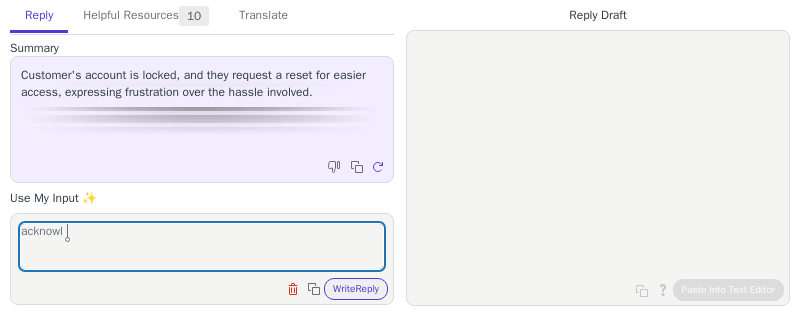 scroll, scrollTop: 0, scrollLeft: 0, axis: both 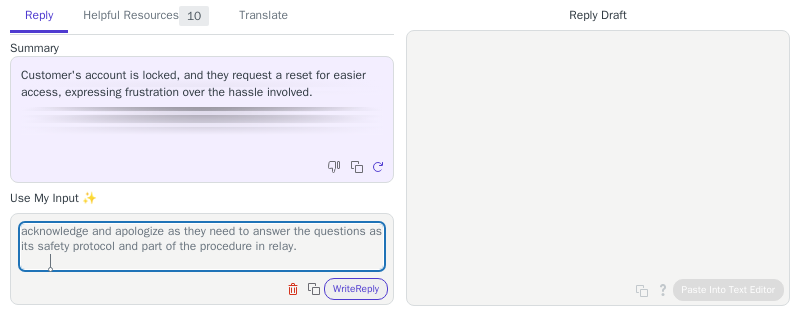 type on "acknowledge and apologize as they need to answer the questions as its safety protocol and part of the procedure in relay." 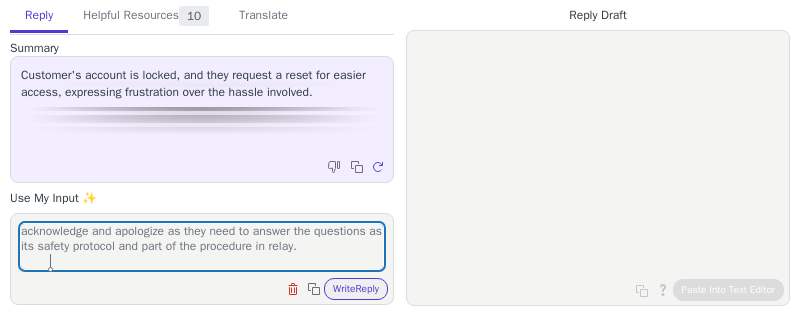 type 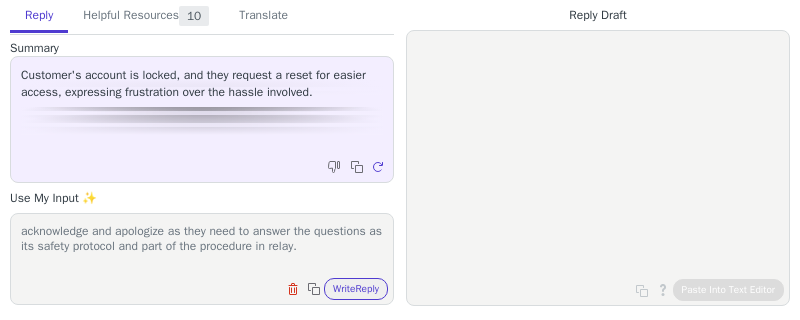 type 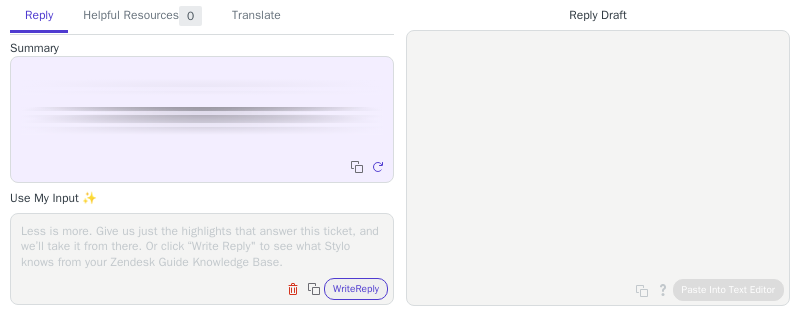 scroll, scrollTop: 0, scrollLeft: 0, axis: both 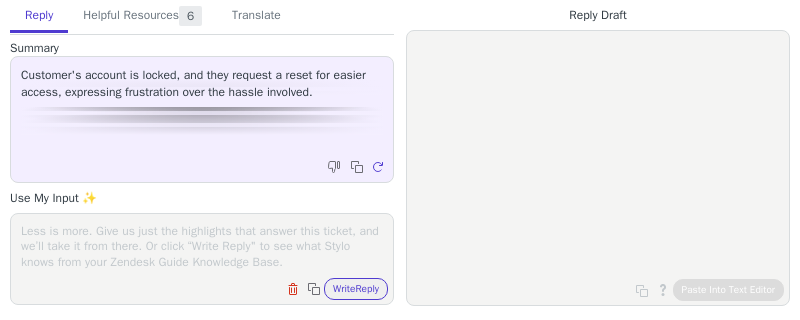 click at bounding box center (202, 246) 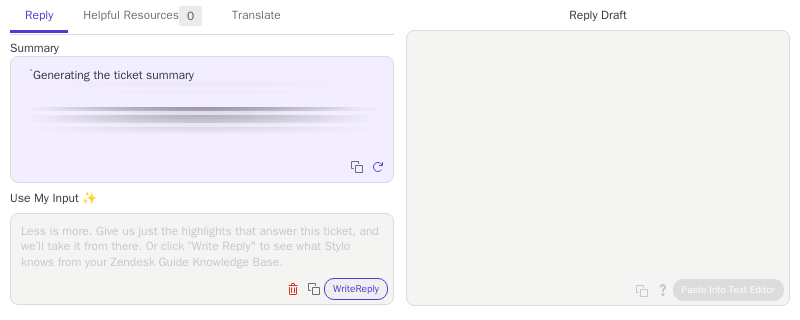 scroll, scrollTop: 0, scrollLeft: 0, axis: both 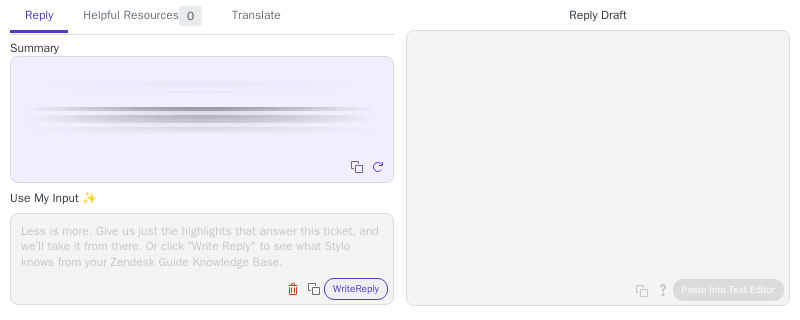 click on "Clear field Copy to clipboard Write  Reply" at bounding box center (212, 287) 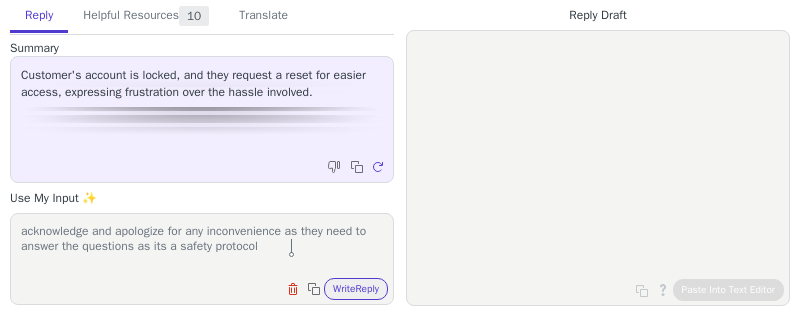 type on "acknowledge and apologize for any inconvenience as they need to answer the questions as its a safety protocol" 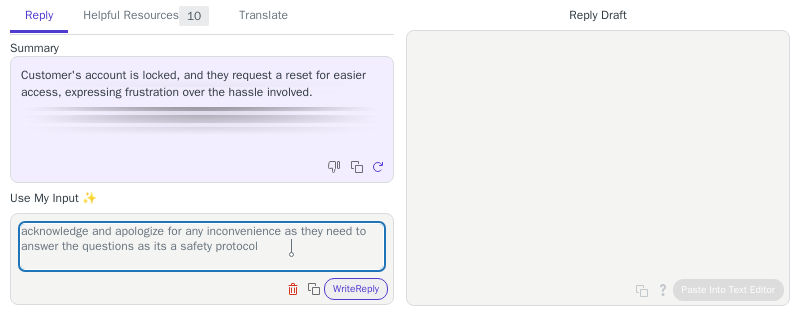 type 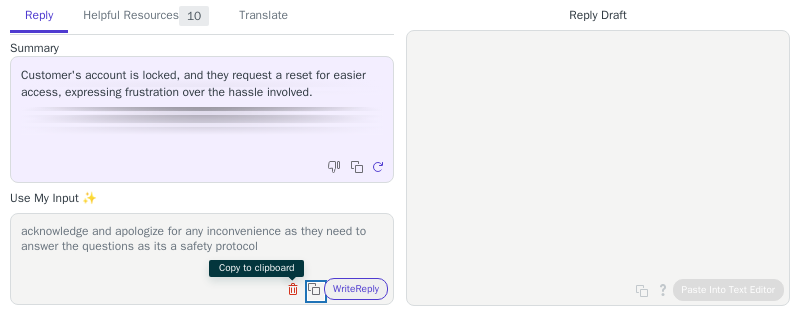 type 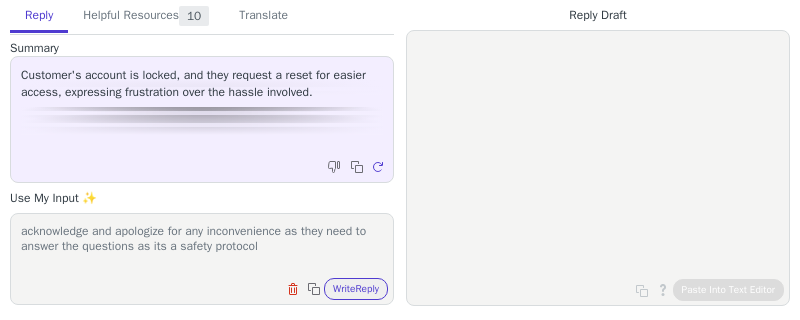 click on "Write  Reply" at bounding box center (356, 289) 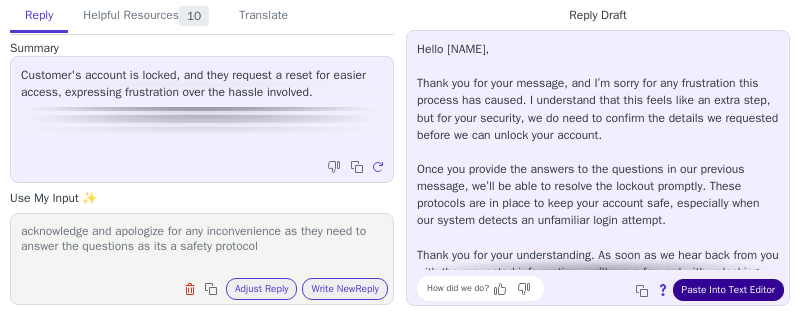 click on "Paste Into Text Editor" at bounding box center [728, 290] 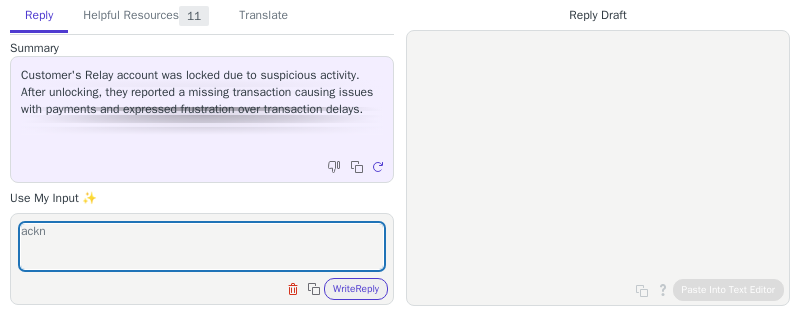 scroll, scrollTop: 0, scrollLeft: 0, axis: both 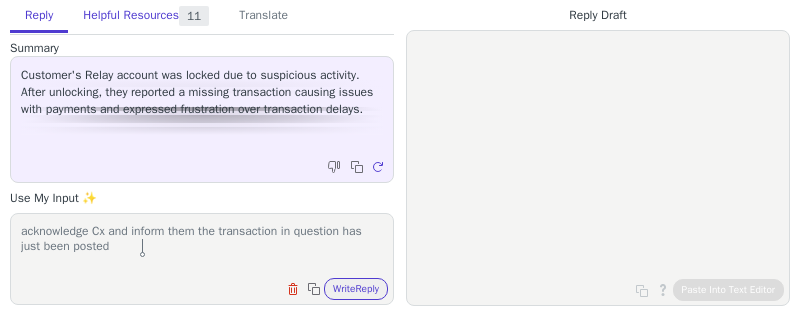 paste on "Transaction #[TRANSACTION_ID]" 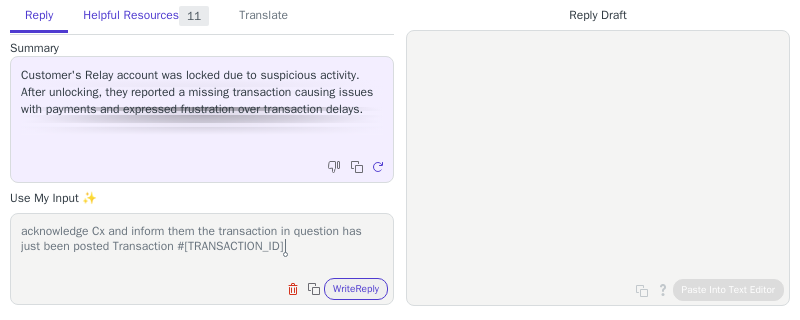 type on "acknowledge Cx and inform them the transaction in question has just been posted Transaction #[TRANSACTION_ID]" 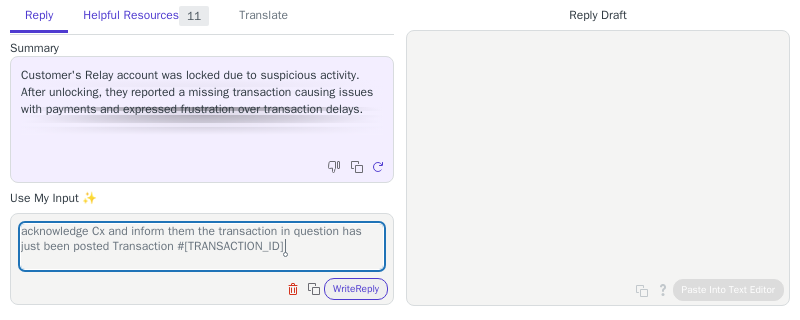 type 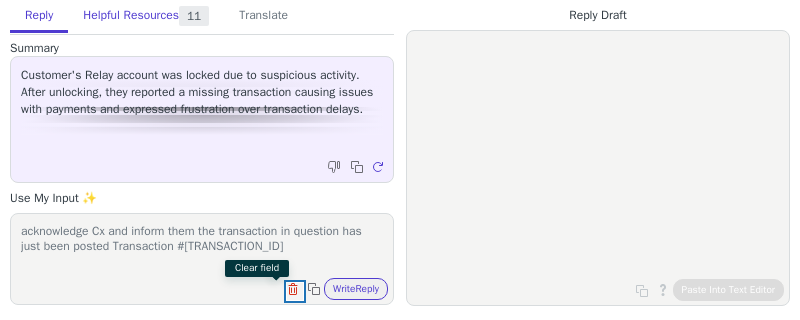 type 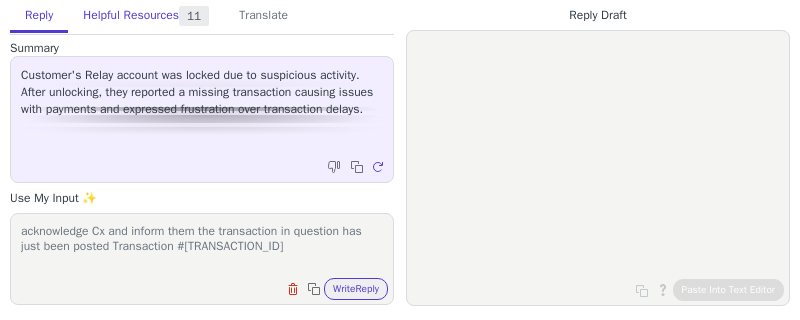 type 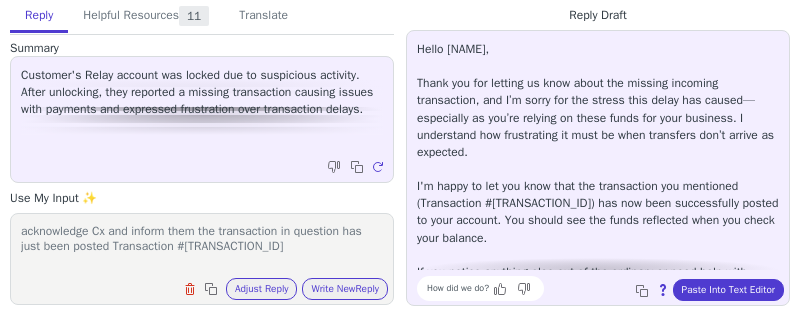 scroll, scrollTop: 28, scrollLeft: 0, axis: vertical 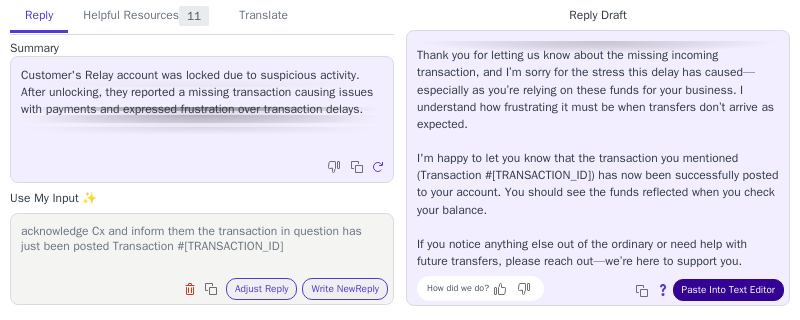 click on "Paste Into Text Editor" at bounding box center (728, 290) 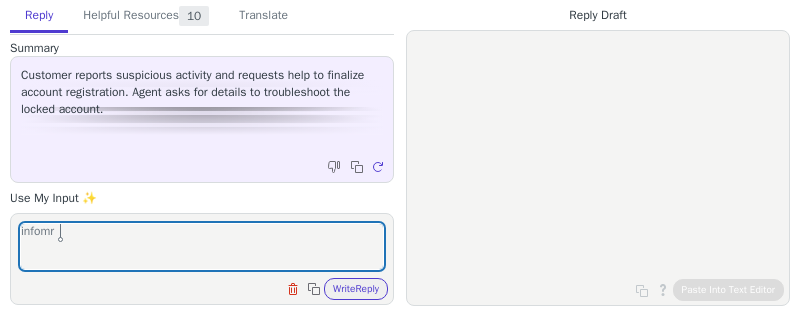 scroll, scrollTop: 0, scrollLeft: 0, axis: both 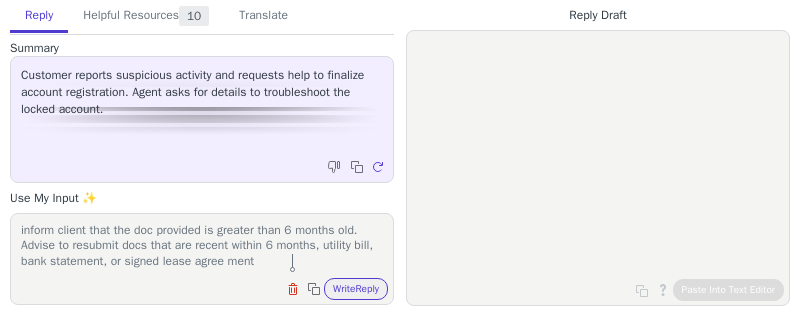 click on "inform client that the doc provided is greater than 6 months old. Advise to resubmit docs that are recent within 6 months, utility bill, bank statement, or signed lease agree ment" at bounding box center [202, 246] 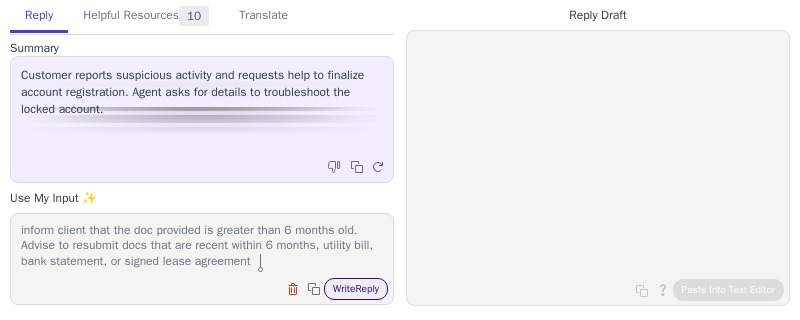type on "inform client that the doc provided is greater than 6 months old. Advise to resubmit docs that are recent within 6 months, utility bill, bank statement, or signed lease agreement" 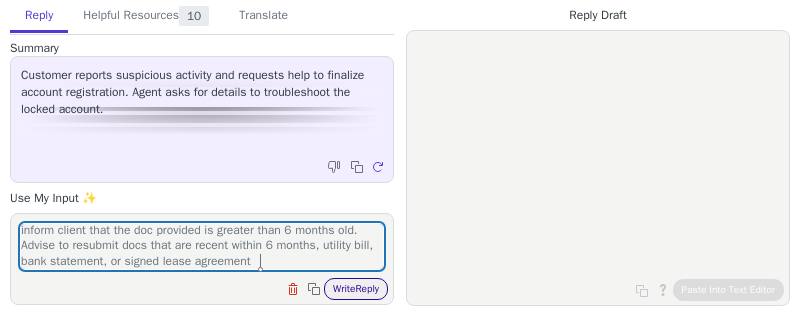click on "Write  Reply" at bounding box center [356, 289] 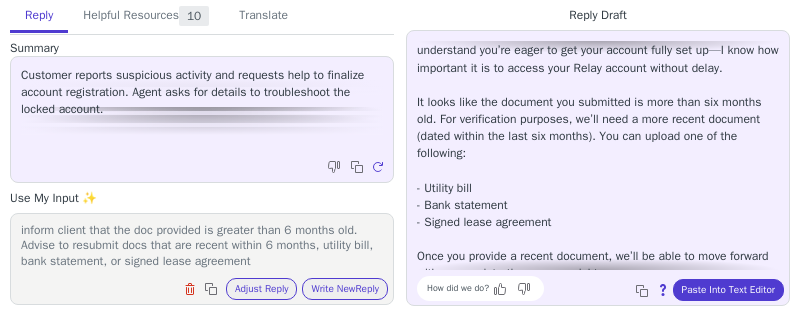 scroll, scrollTop: 52, scrollLeft: 0, axis: vertical 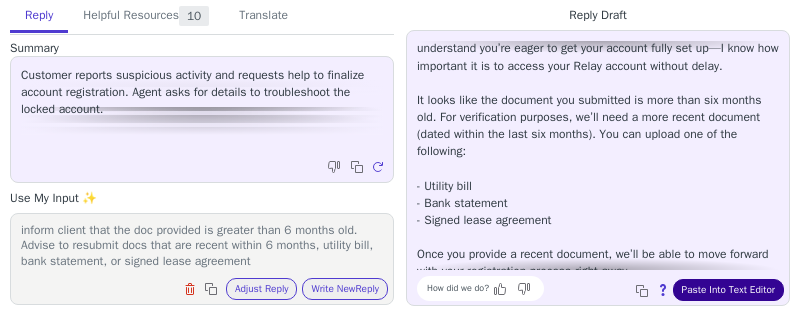 click on "Paste Into Text Editor" at bounding box center (728, 290) 